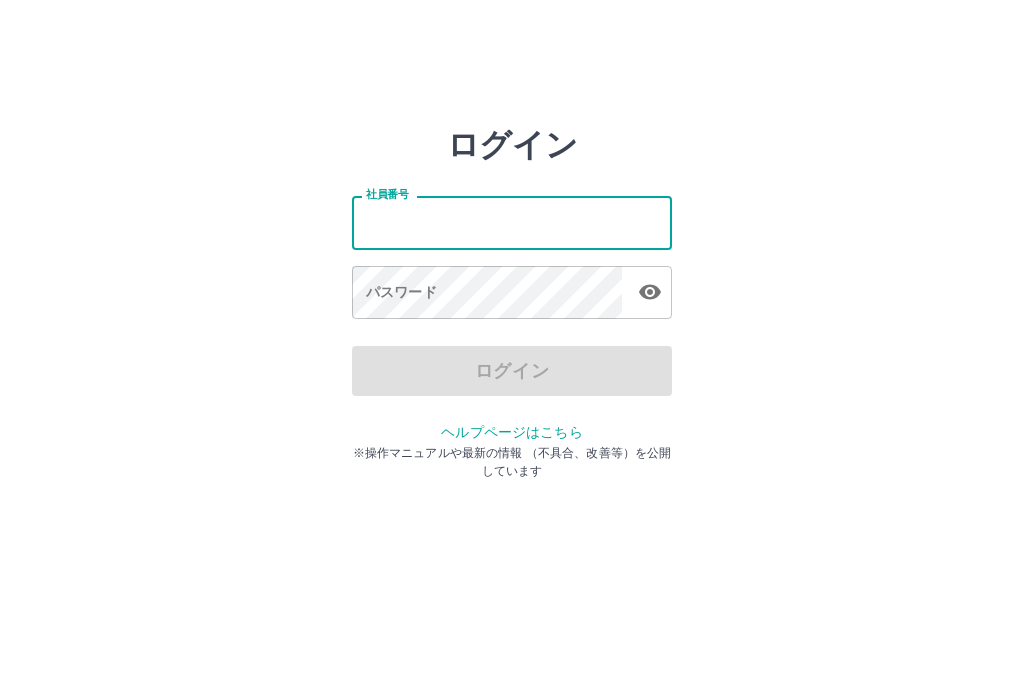 scroll, scrollTop: 0, scrollLeft: 0, axis: both 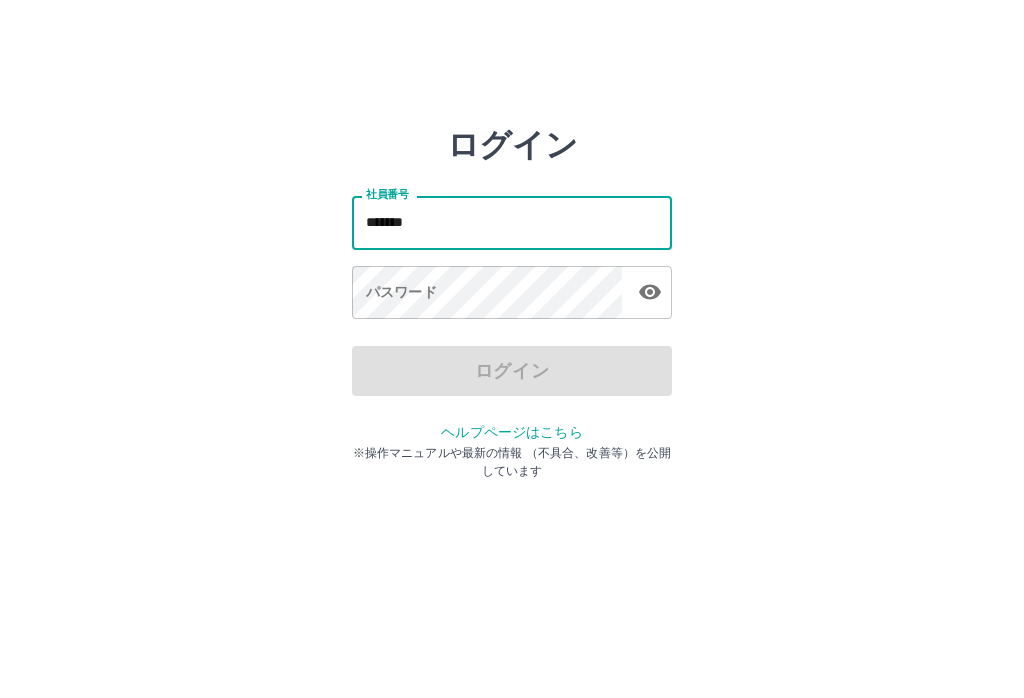 type on "*******" 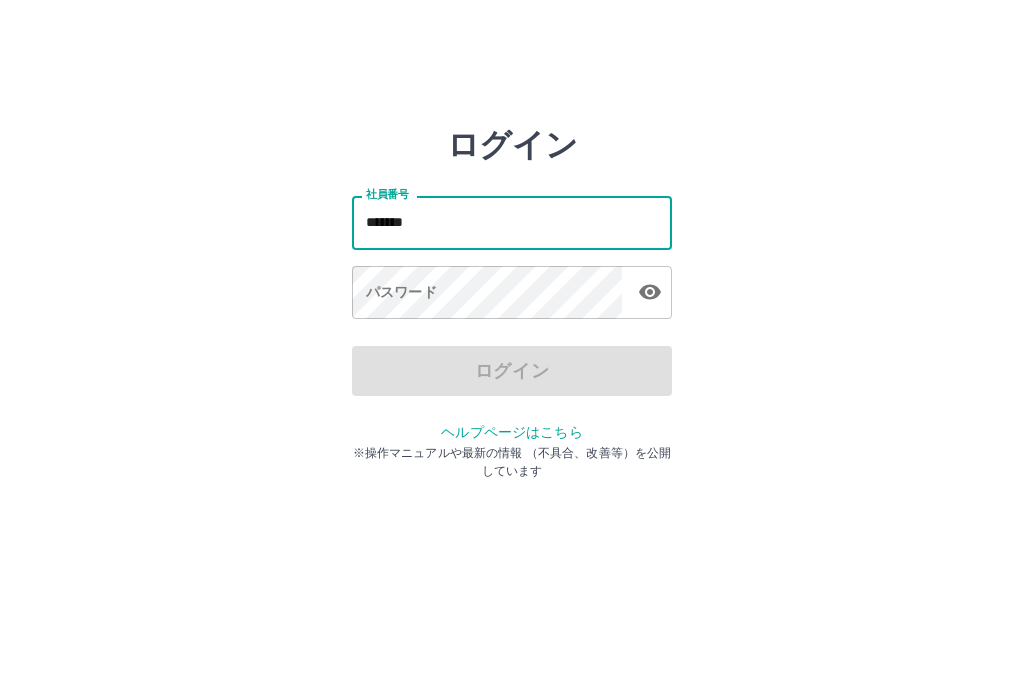 click on "ログイン 社員番号 ******* 社員番号 パスワード パスワード ログイン ヘルプページはこちら ※操作マニュアルや最新の情報 （不具合、改善等）を公開しています" at bounding box center (512, 286) 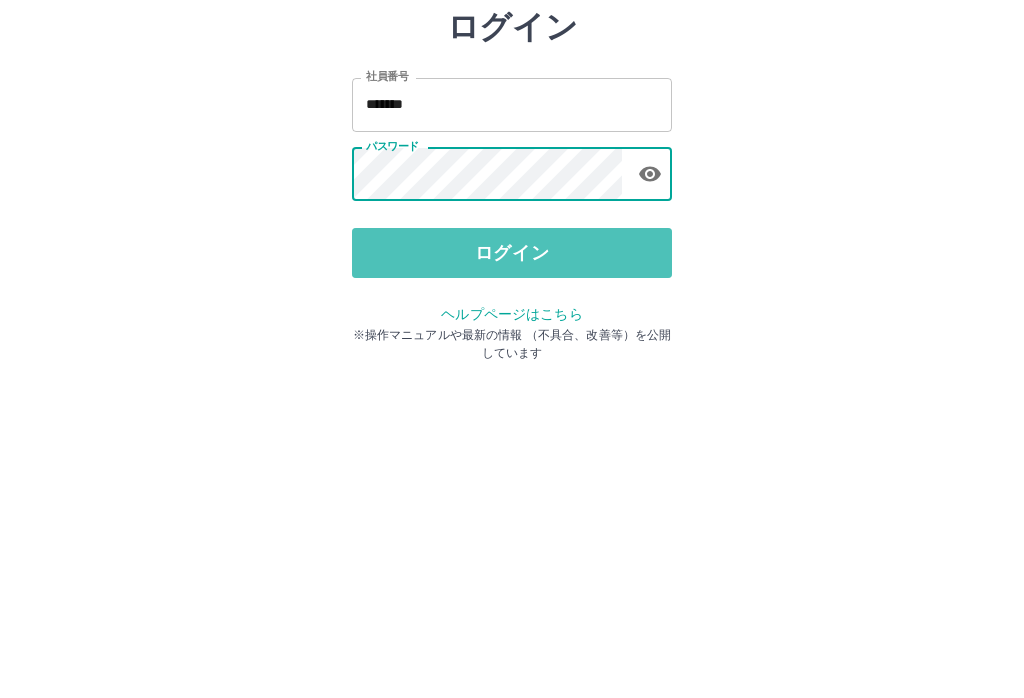 click on "ログイン" at bounding box center [512, 371] 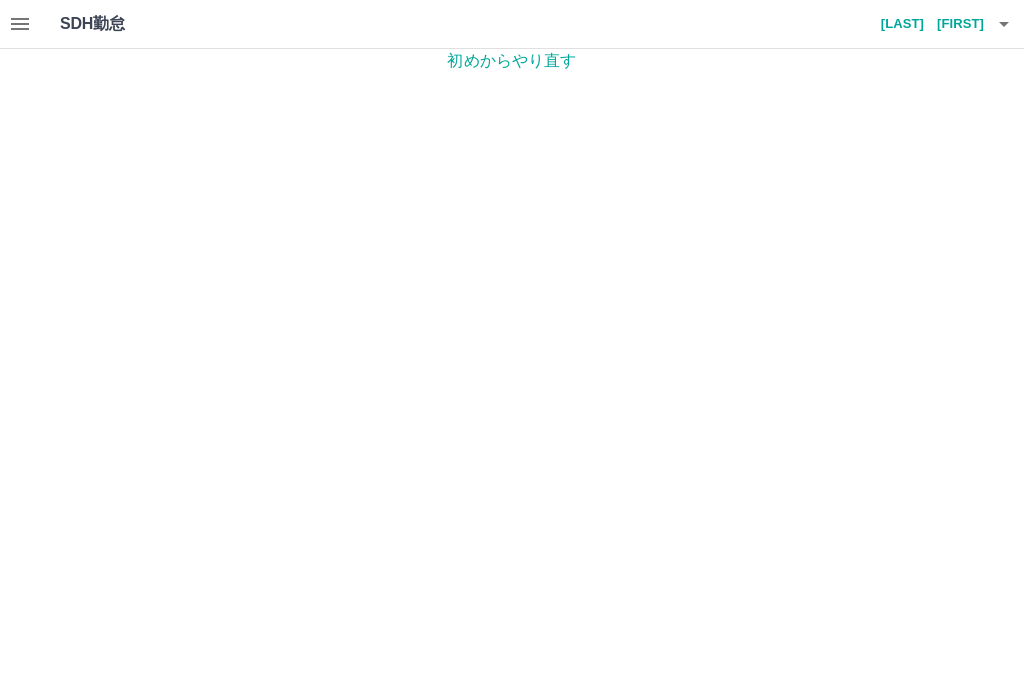 scroll, scrollTop: 0, scrollLeft: 0, axis: both 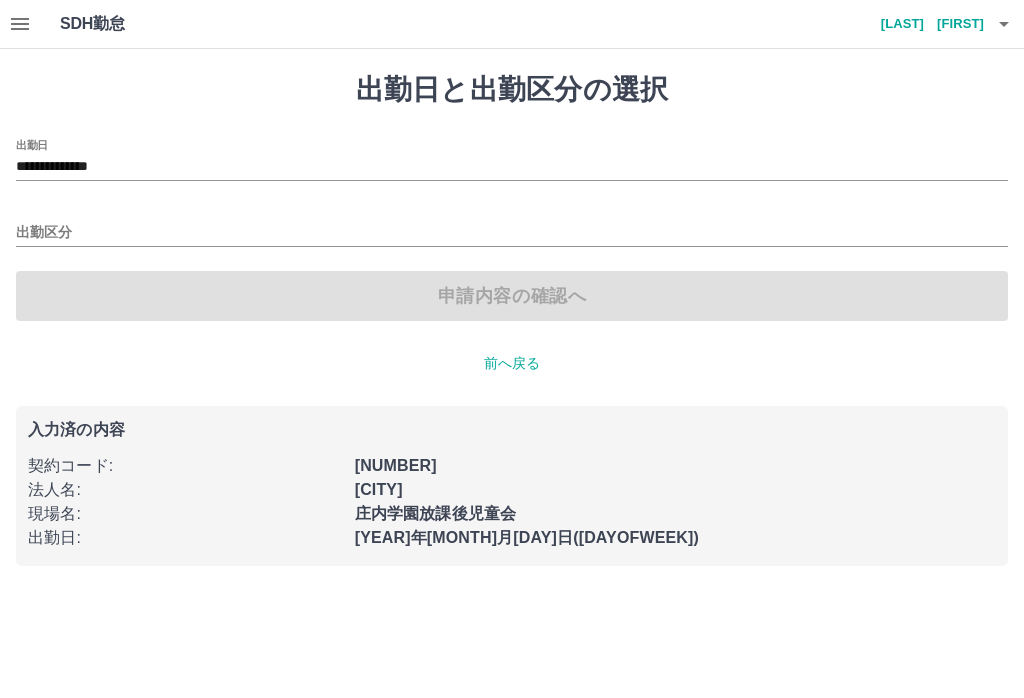 click on "出勤区分" at bounding box center (512, 233) 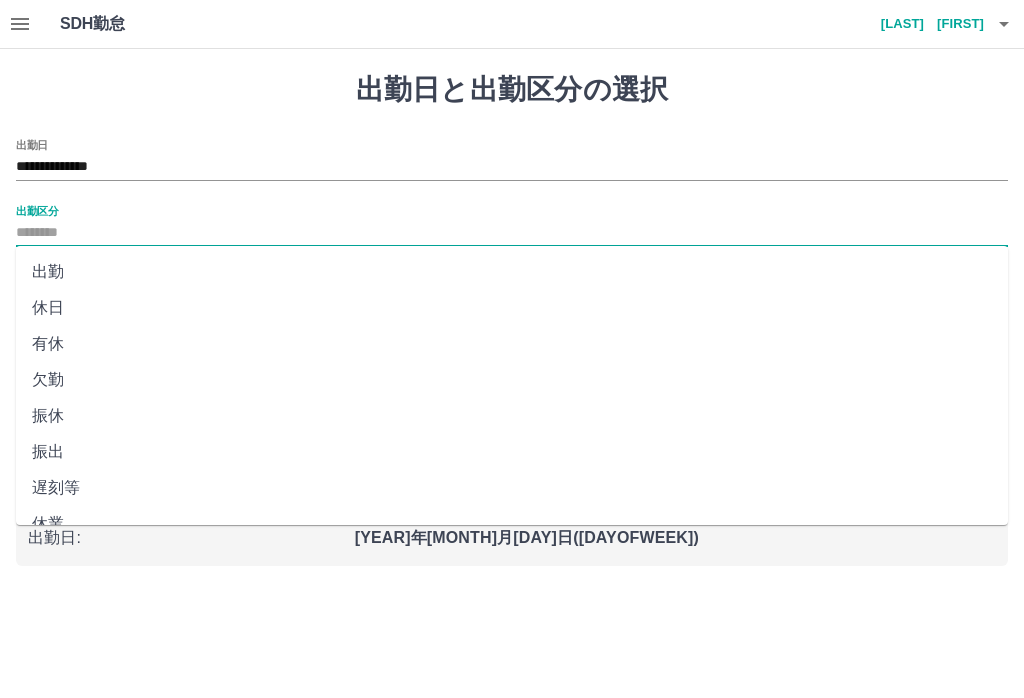 click on "出勤" at bounding box center [512, 272] 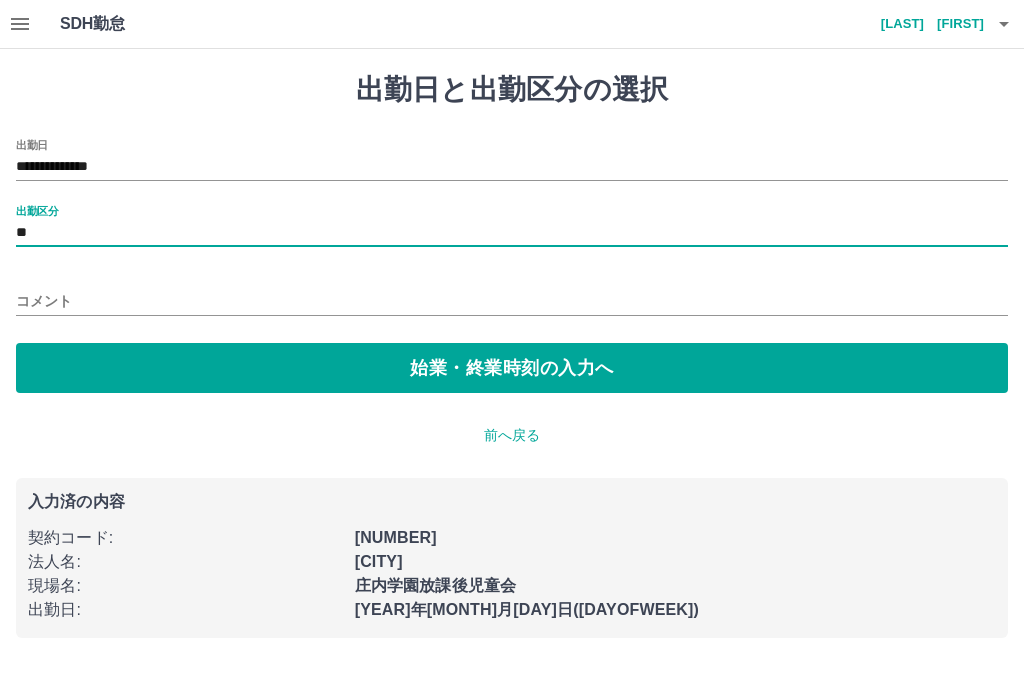 click on "コメント" at bounding box center (512, 301) 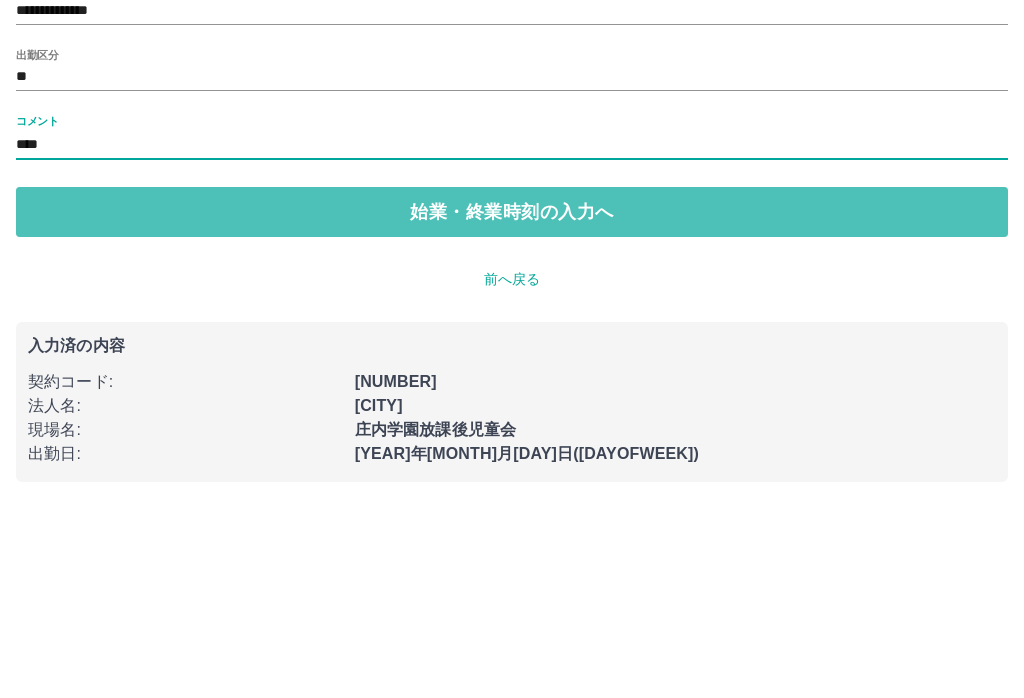 type on "****" 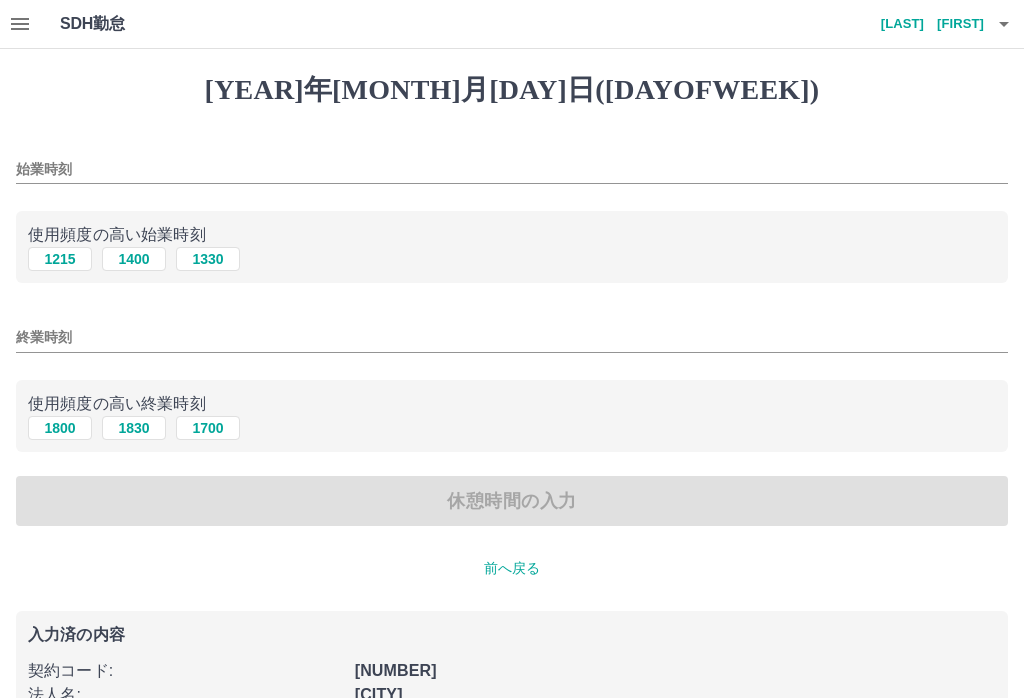 click on "1215" at bounding box center (60, 259) 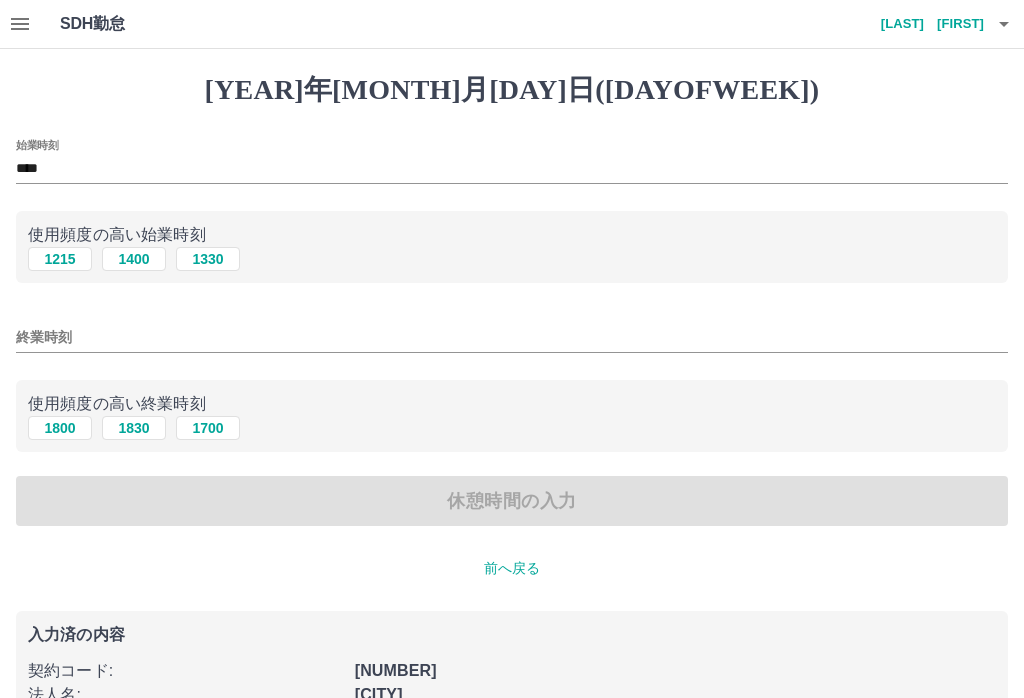 click on "1800" at bounding box center (60, 259) 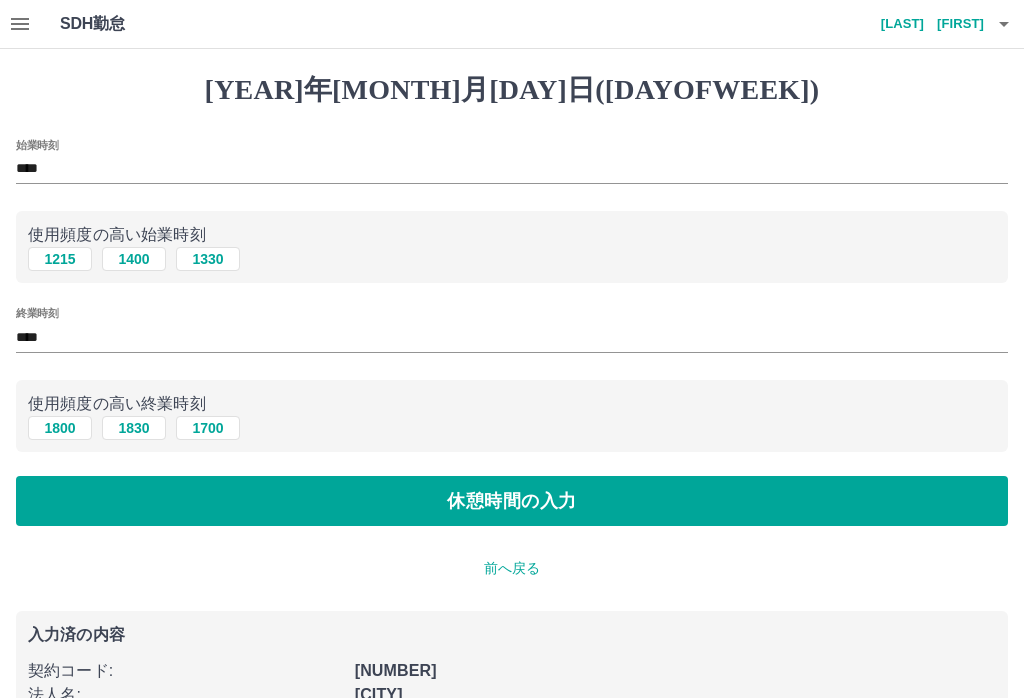 click on "休憩時間の入力" at bounding box center (512, 501) 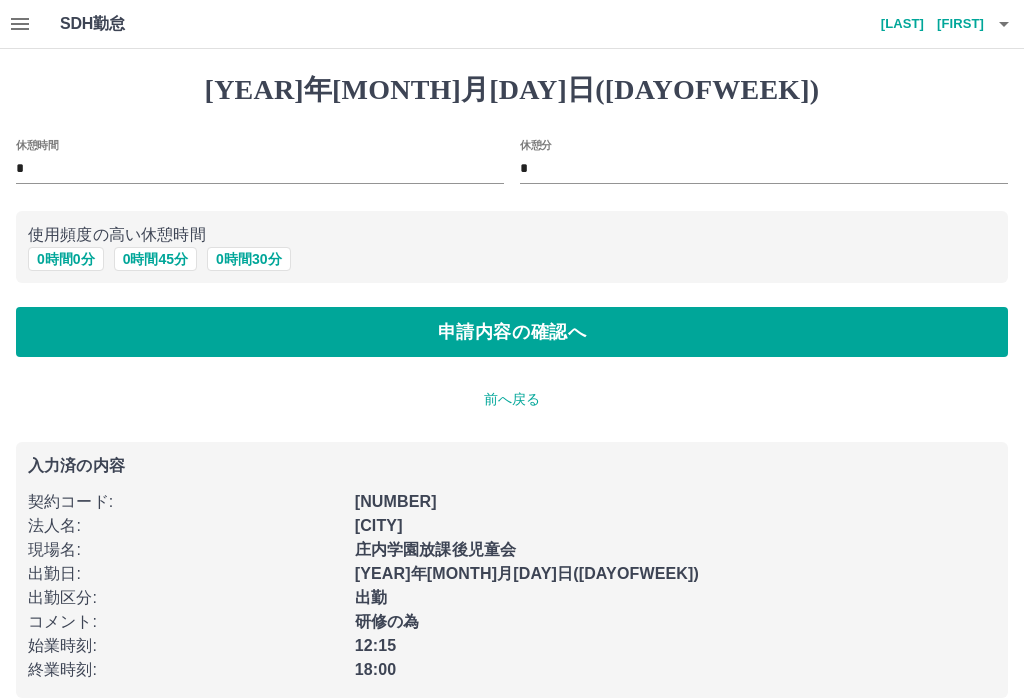 click on "0 時間 0 分" at bounding box center [66, 259] 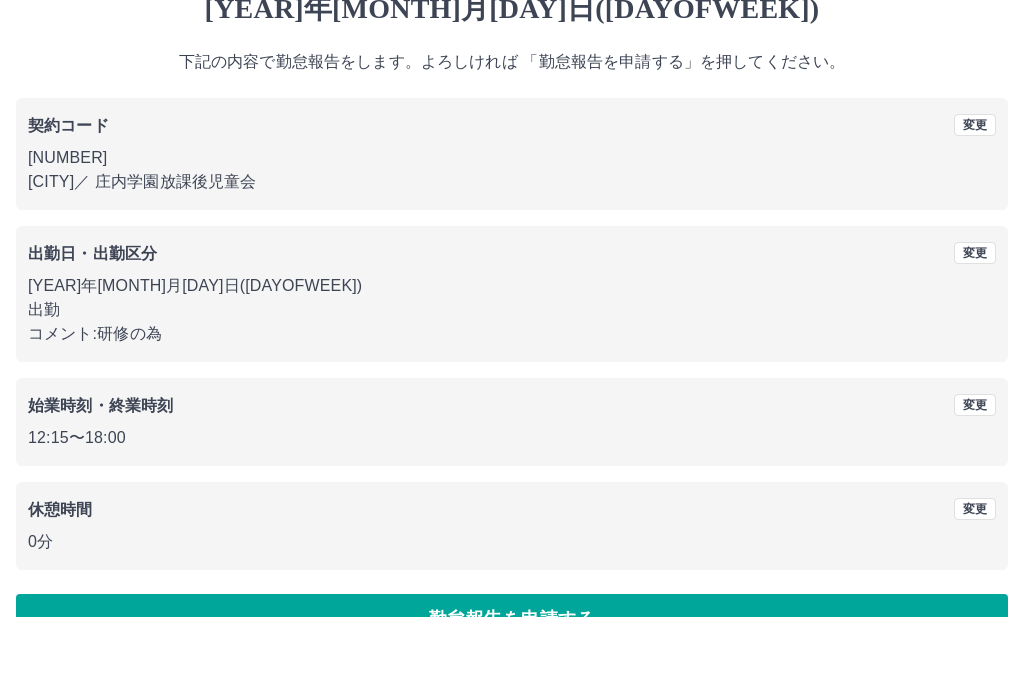 scroll, scrollTop: 19, scrollLeft: 0, axis: vertical 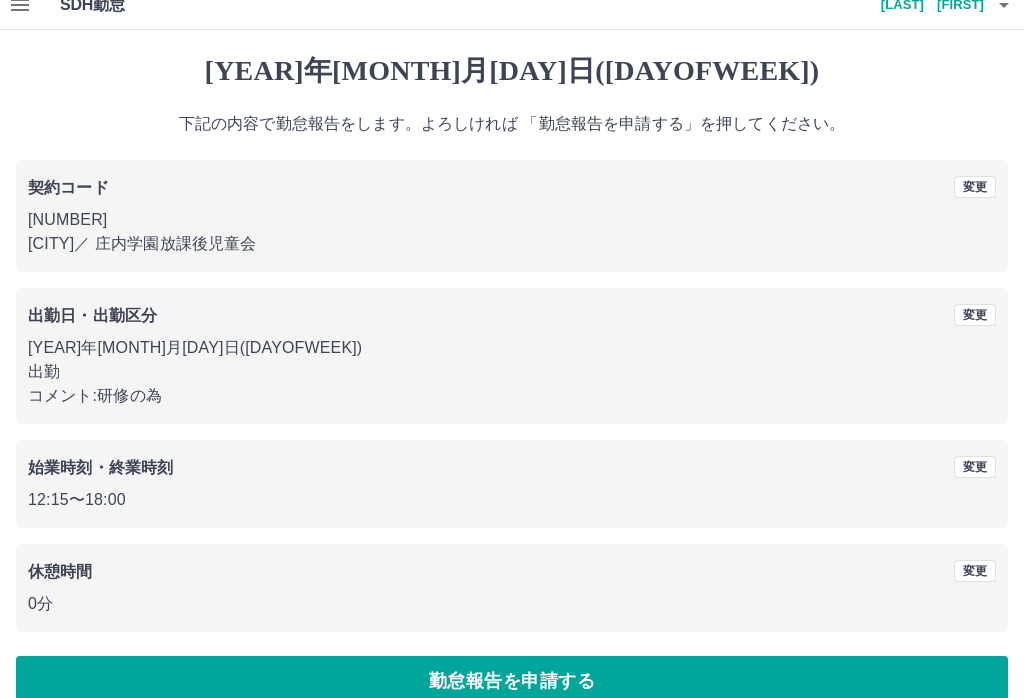 click on "勤怠報告を申請する" at bounding box center (512, 681) 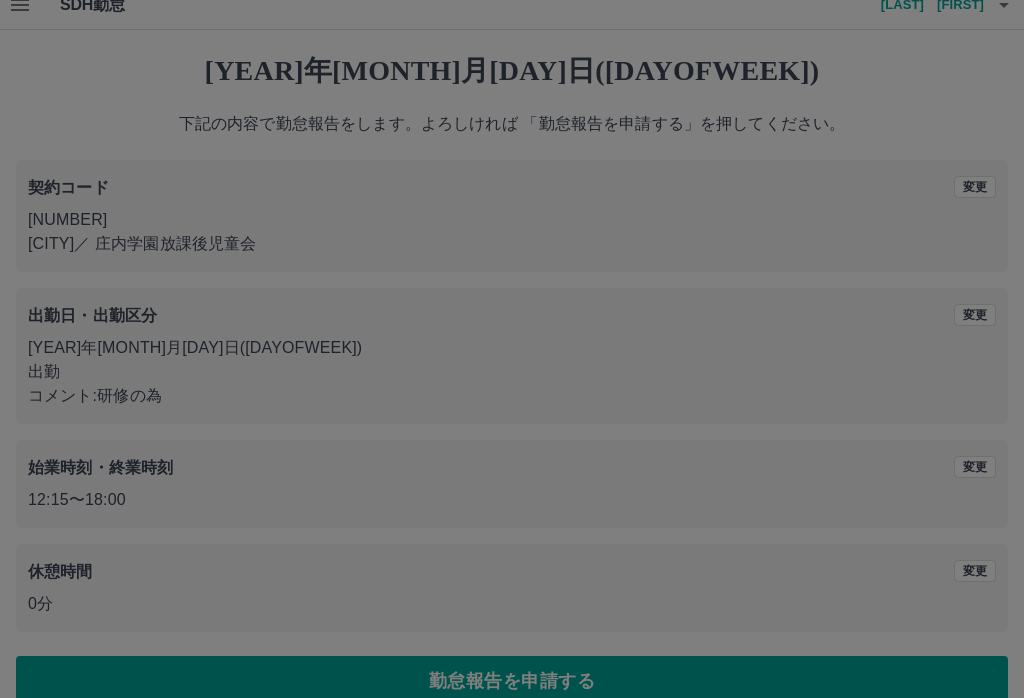 scroll, scrollTop: 0, scrollLeft: 0, axis: both 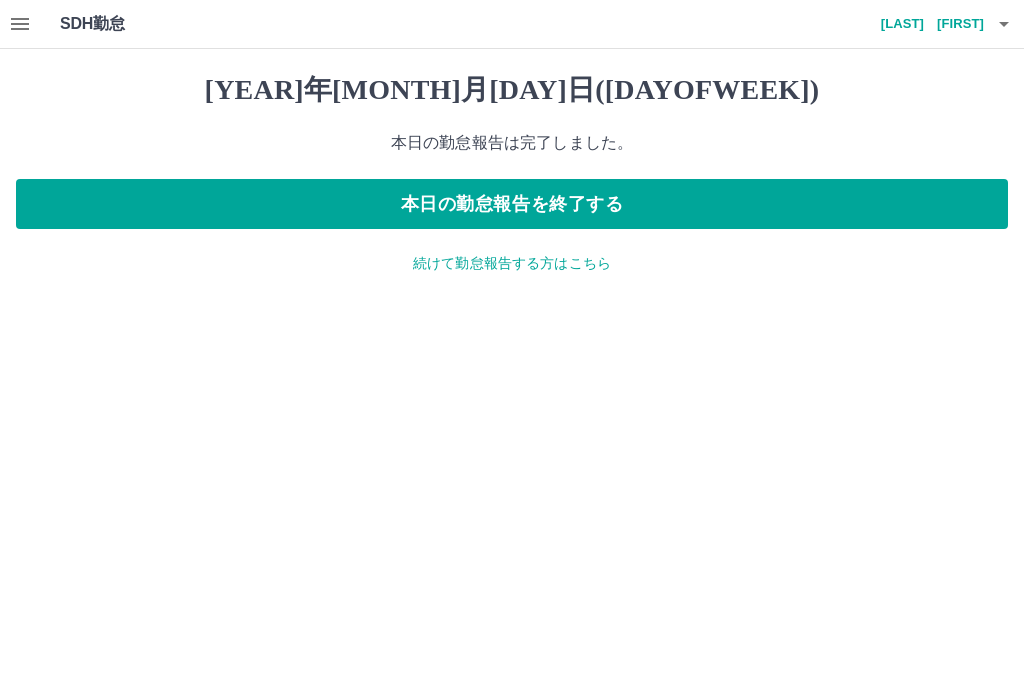 click on "本日の勤怠報告を終了する" at bounding box center (512, 204) 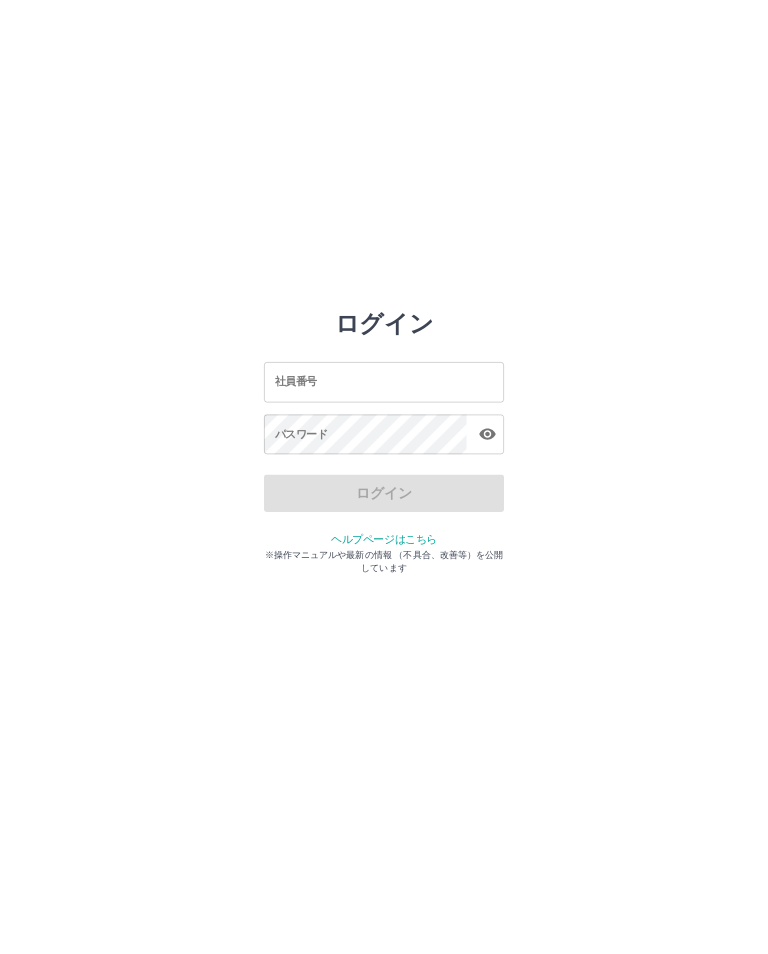 scroll, scrollTop: 0, scrollLeft: 0, axis: both 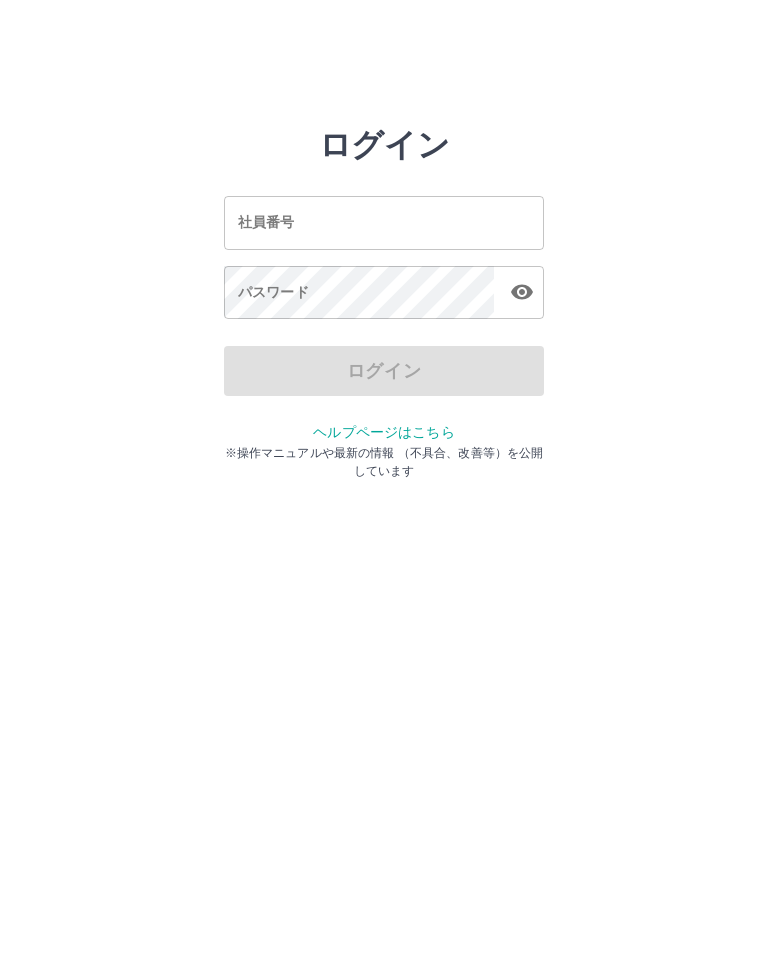 click on "社員番号" at bounding box center (384, 222) 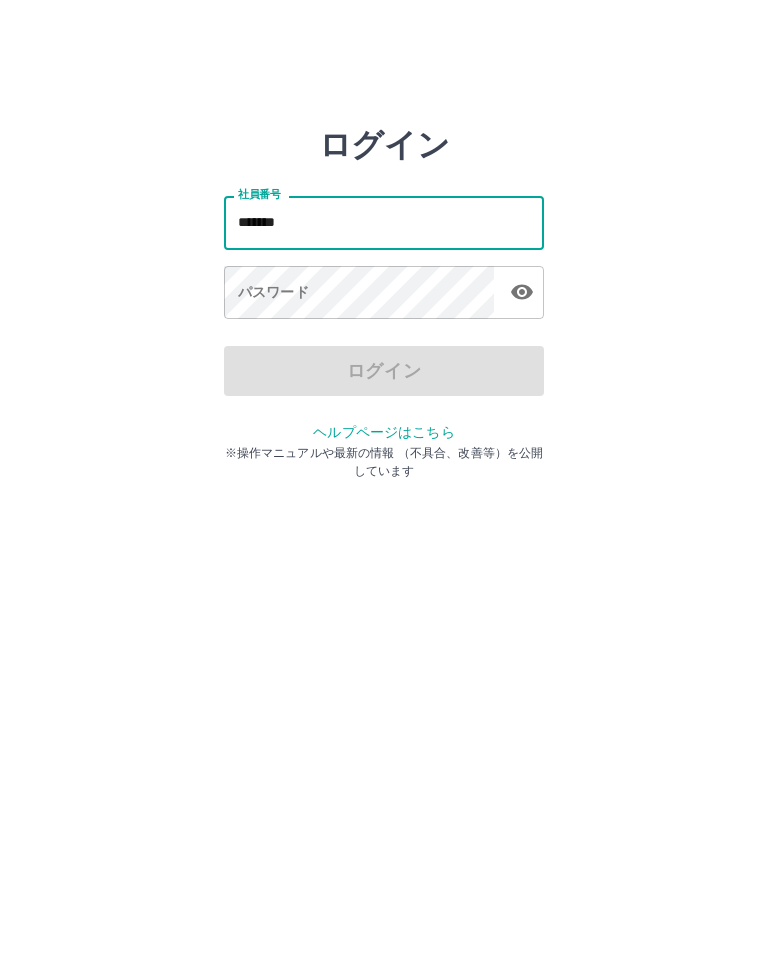 type on "*******" 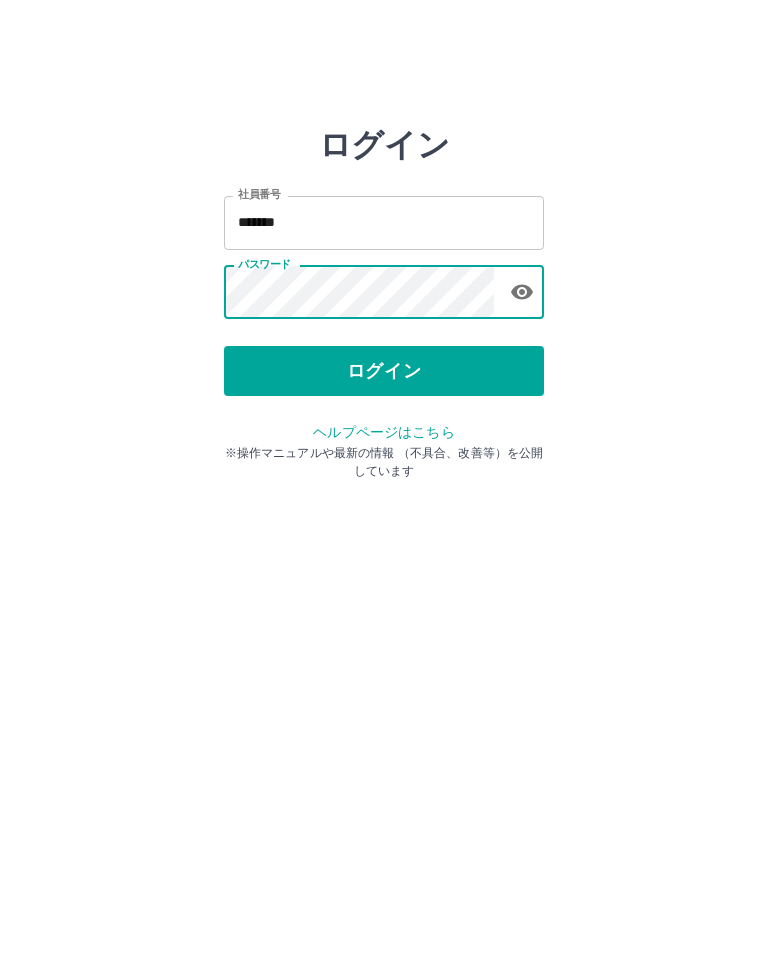 click on "ログイン" at bounding box center [384, 371] 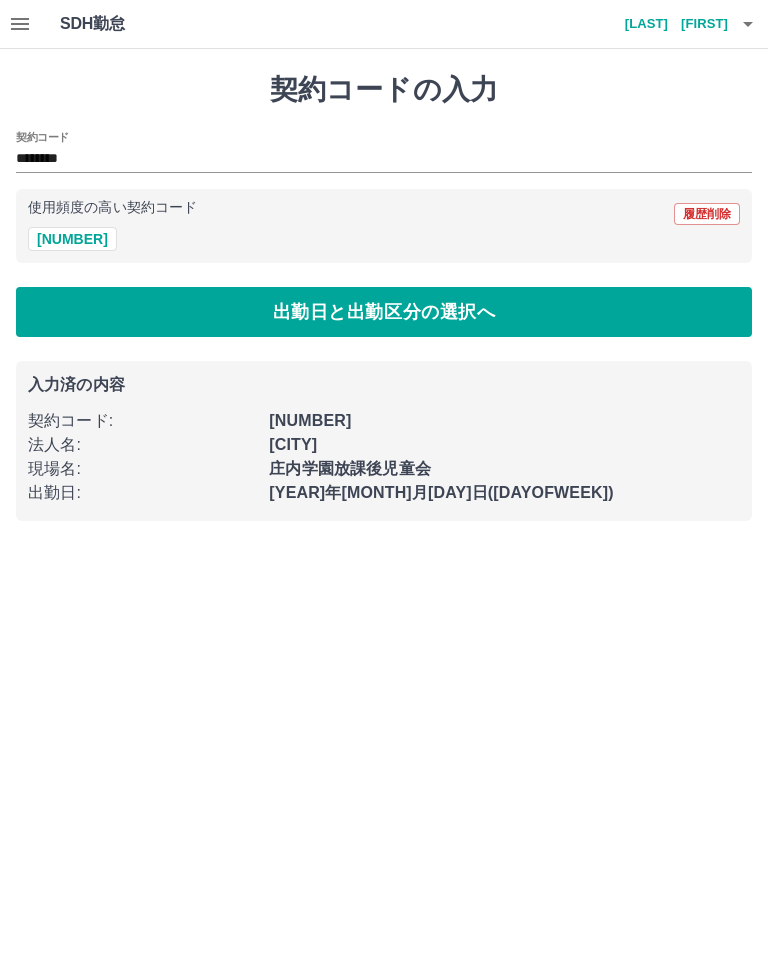scroll, scrollTop: 0, scrollLeft: 0, axis: both 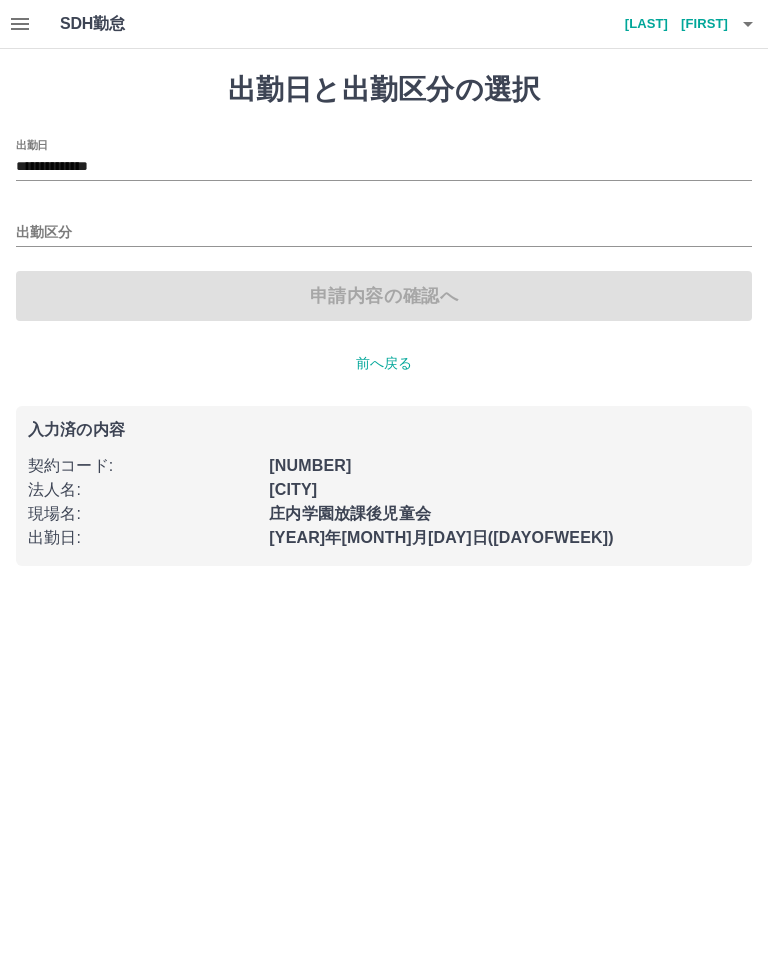 click on "出勤区分" at bounding box center [384, 233] 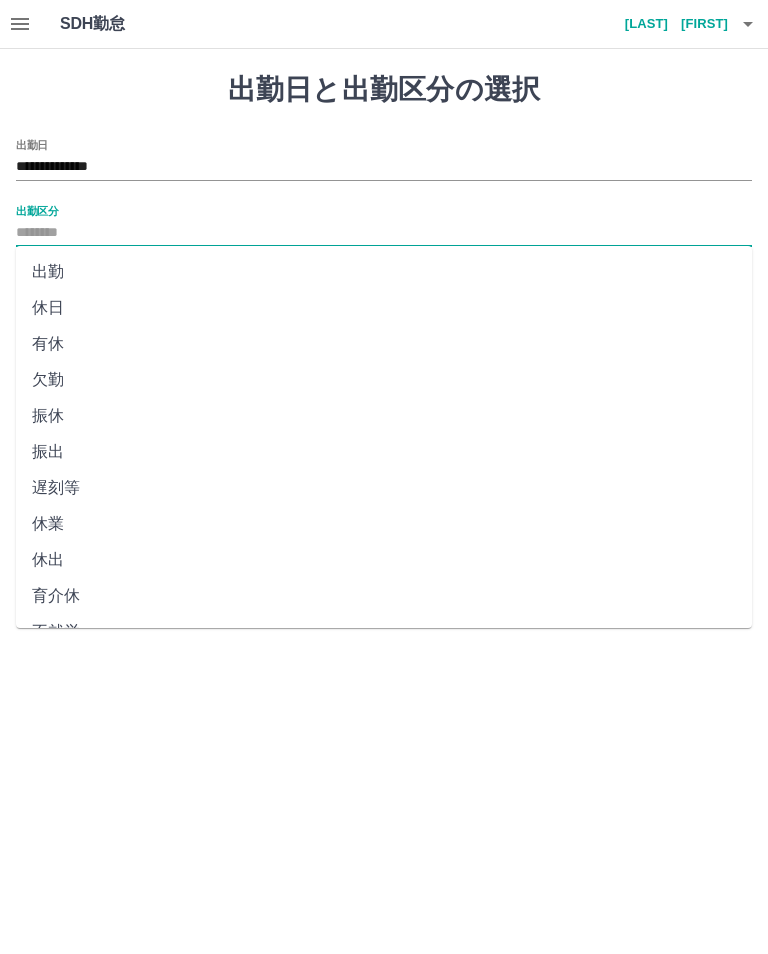 click on "出勤" at bounding box center [384, 272] 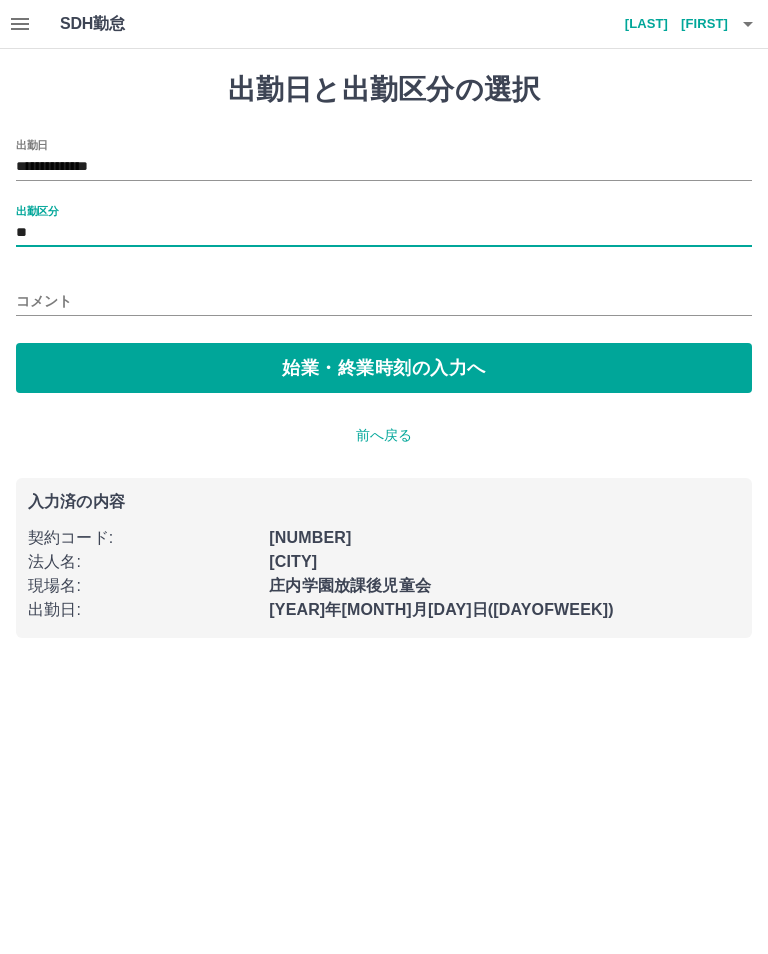 click on "始業・終業時刻の入力へ" at bounding box center [384, 368] 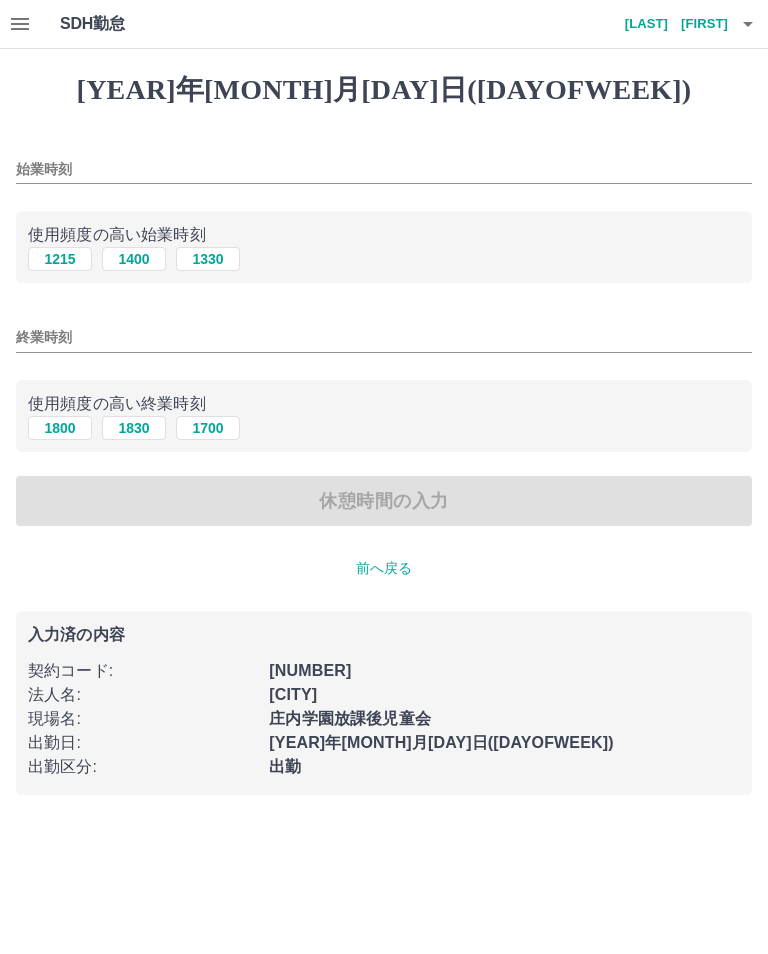 click on "始業時刻" at bounding box center [384, 169] 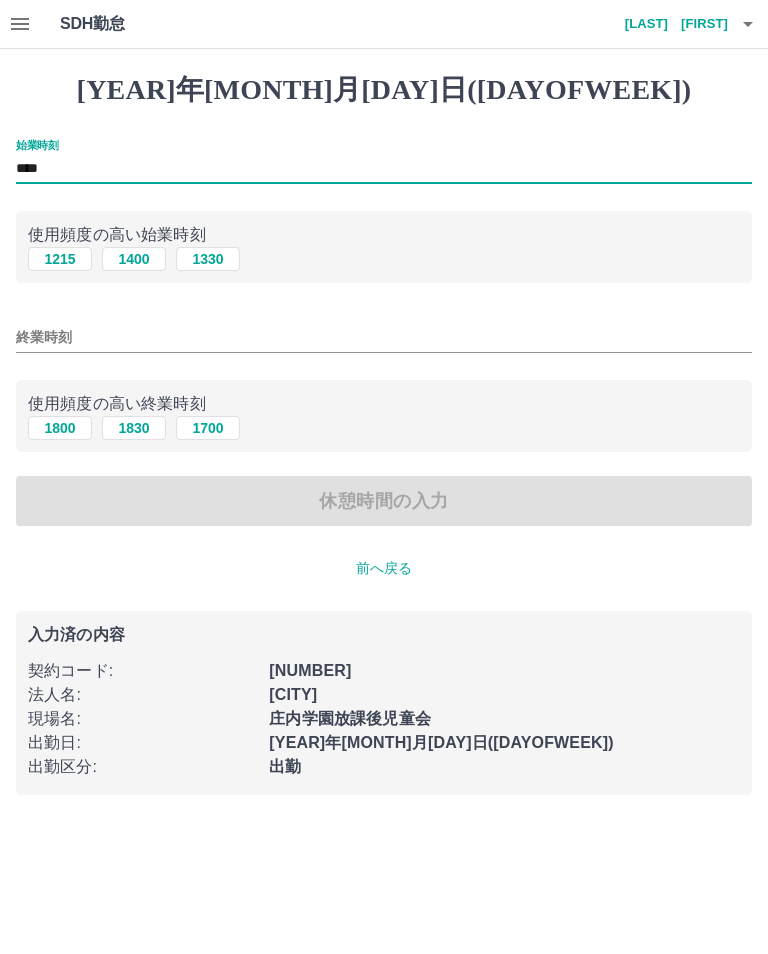 type on "****" 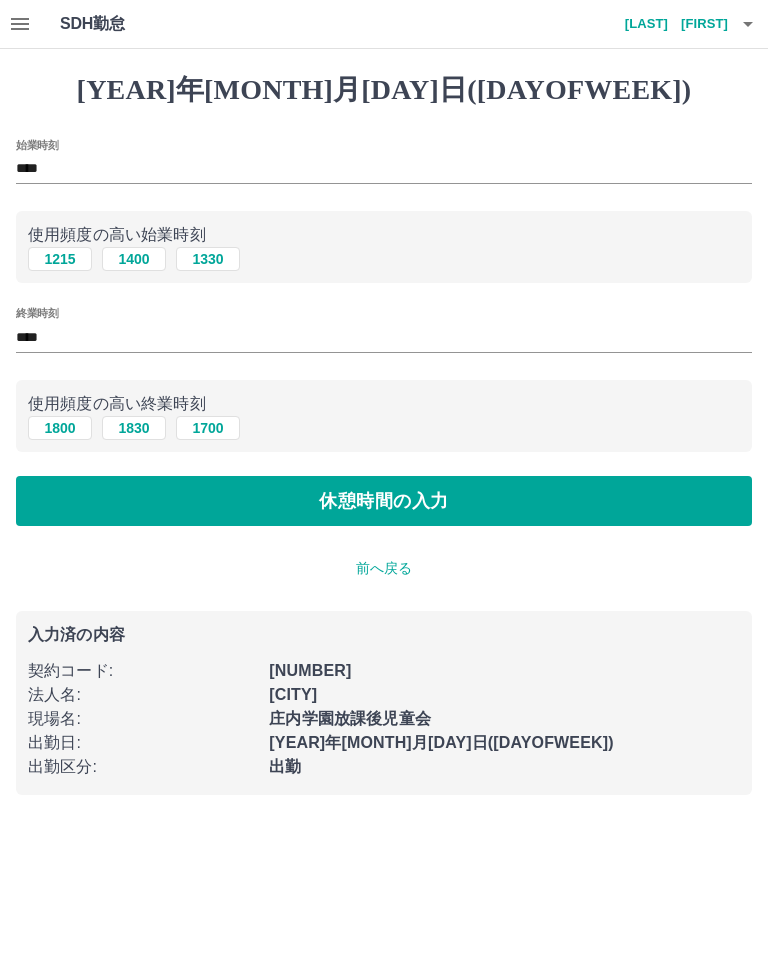 click on "休憩時間の入力" at bounding box center [384, 501] 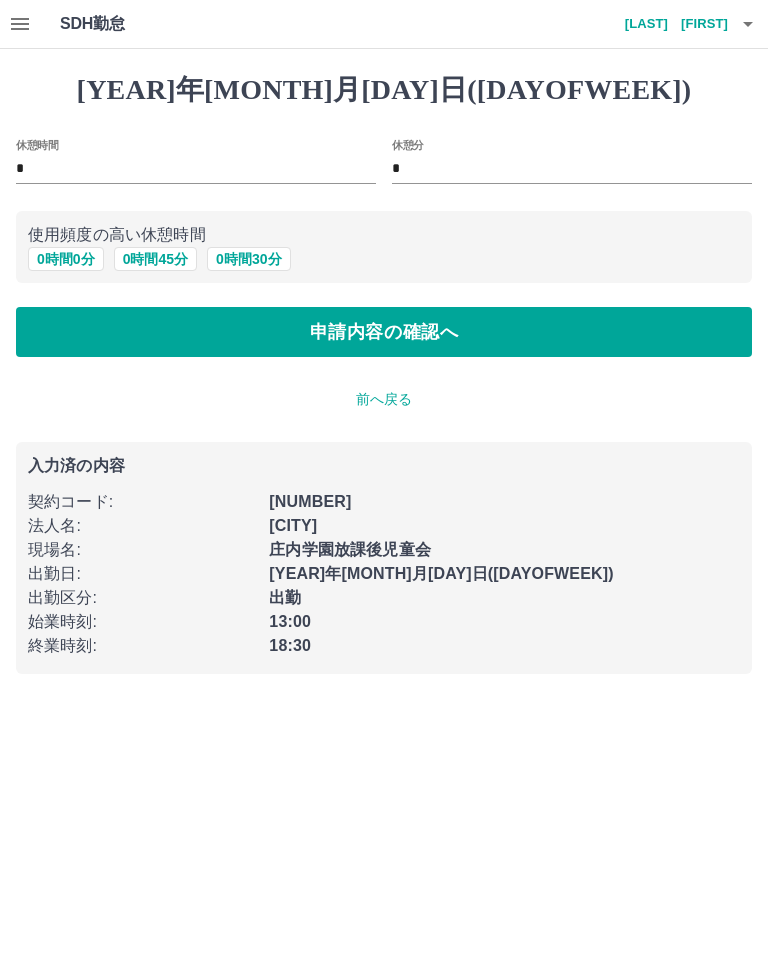click on "申請内容の確認へ" at bounding box center (384, 332) 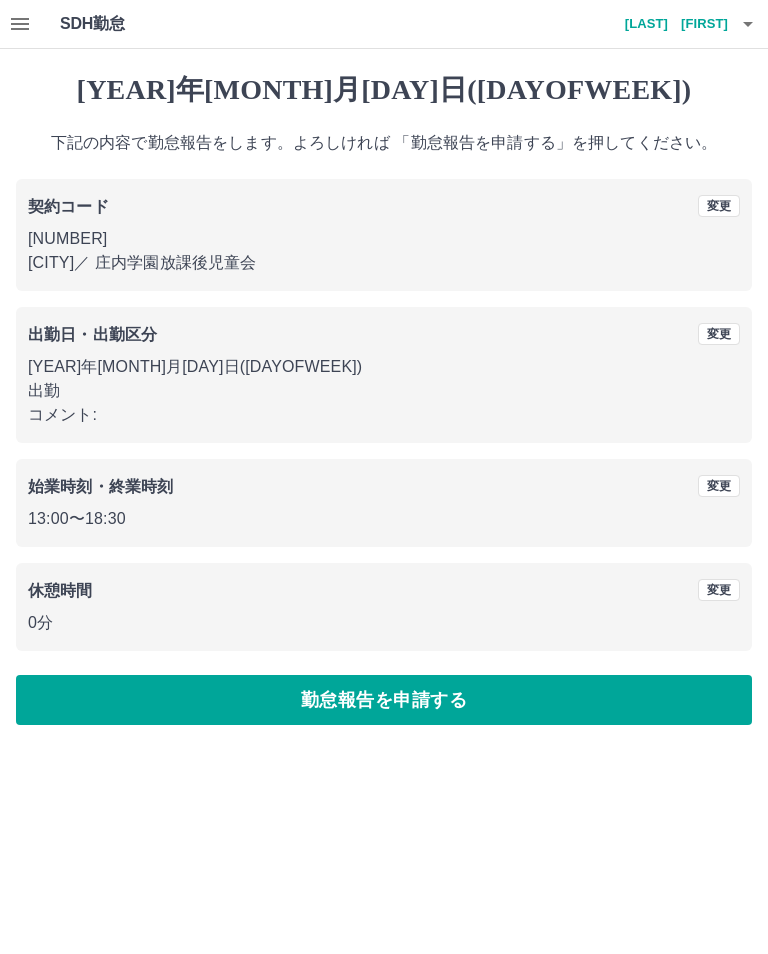 click on "勤怠報告を申請する" at bounding box center [384, 700] 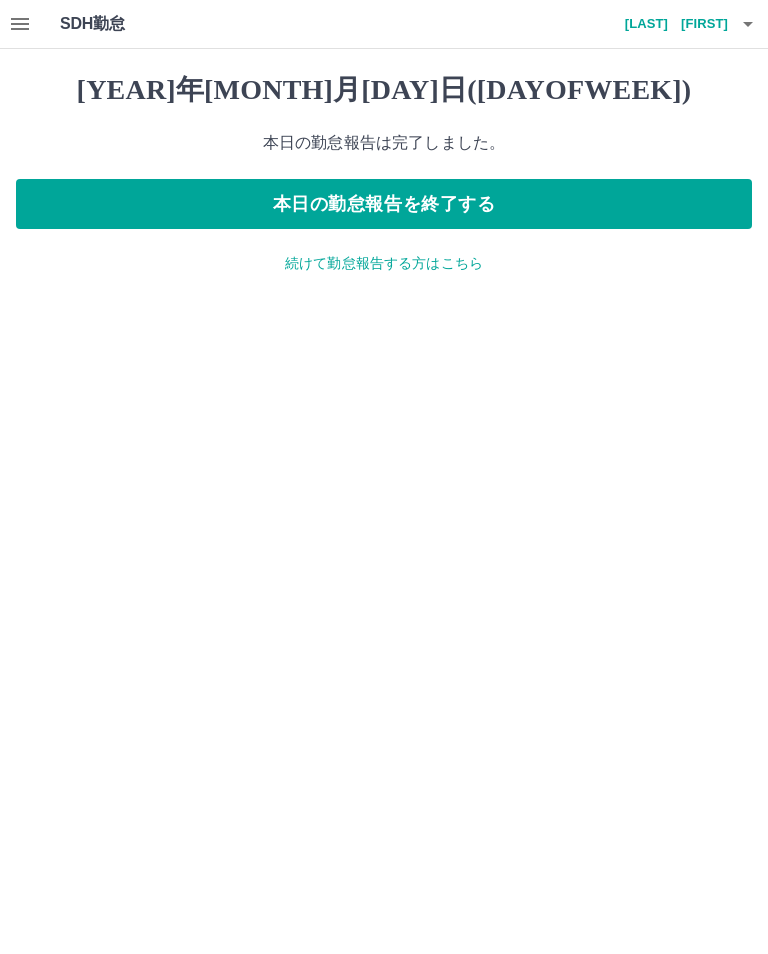 click on "本日の勤怠報告を終了する" at bounding box center (384, 204) 